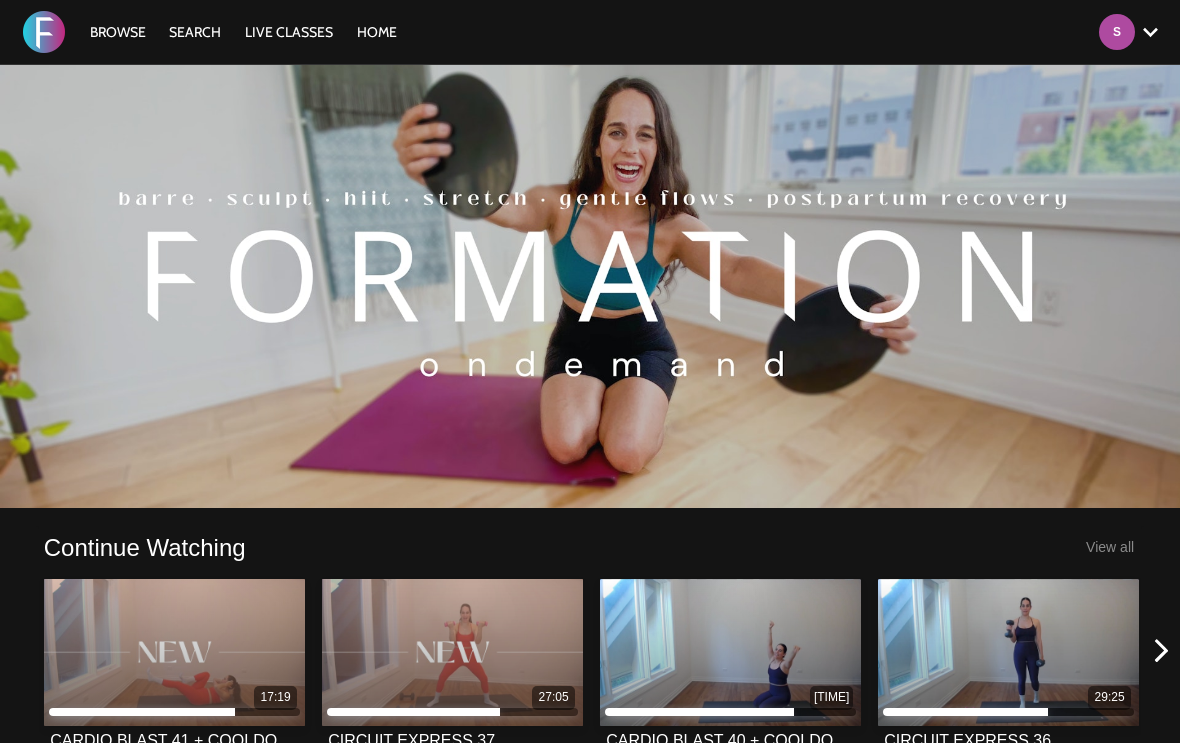 scroll, scrollTop: 0, scrollLeft: 0, axis: both 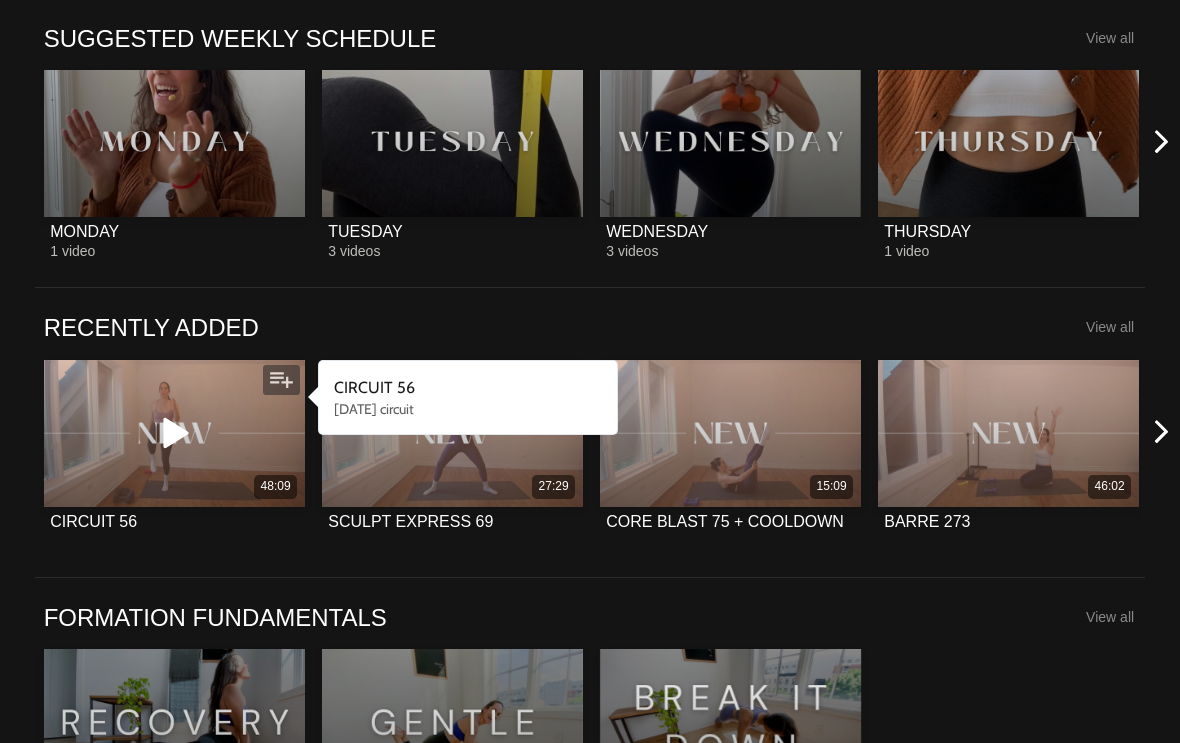 click on "48:09" at bounding box center (174, 433) 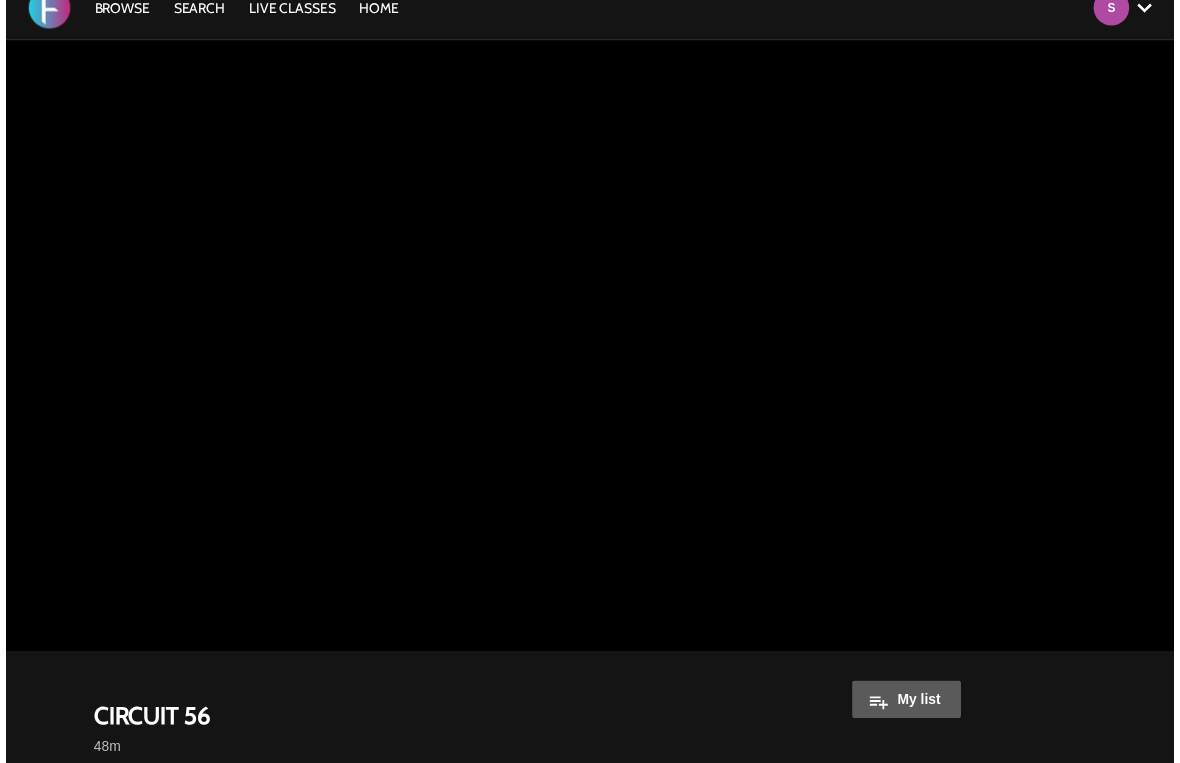 scroll, scrollTop: 0, scrollLeft: 0, axis: both 